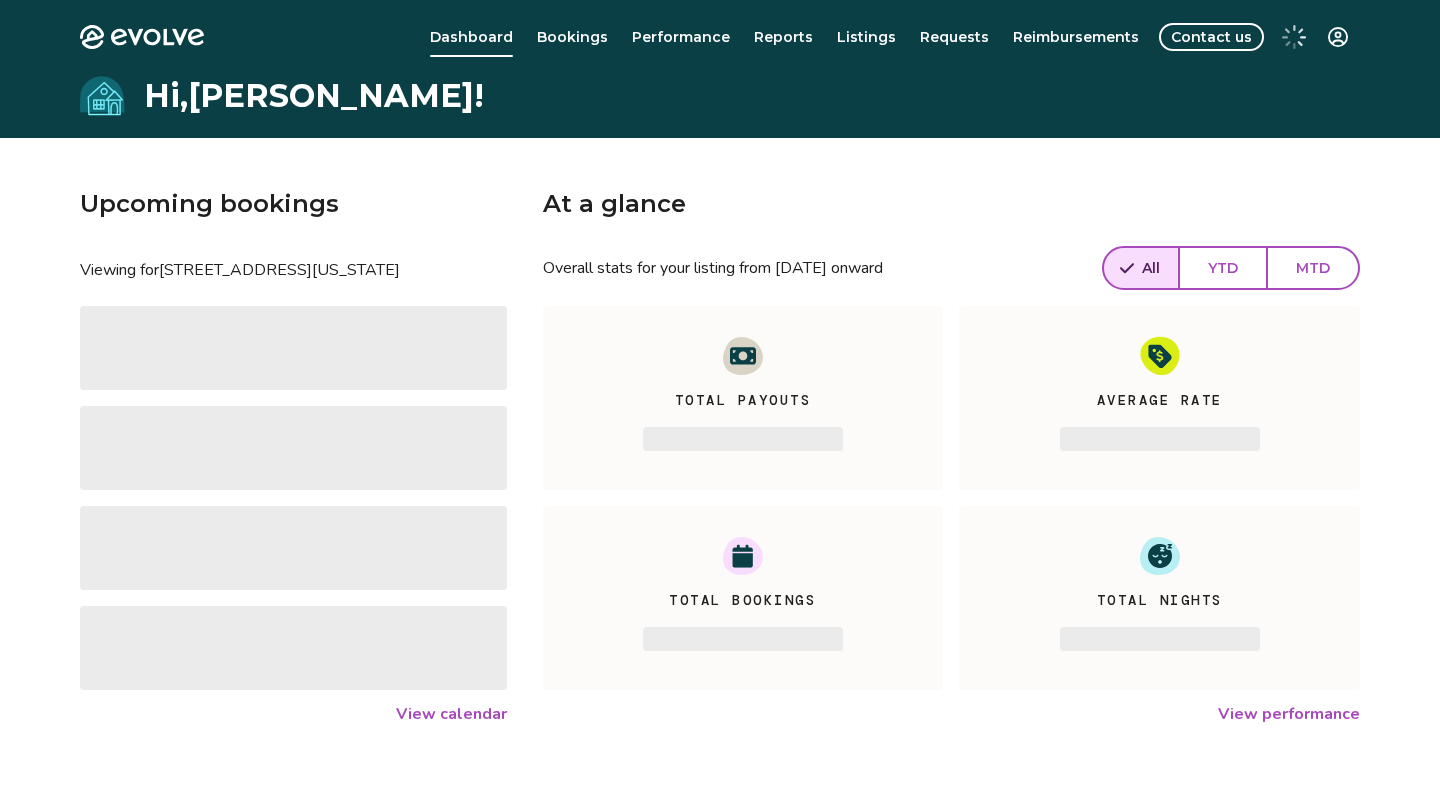 scroll, scrollTop: 0, scrollLeft: 0, axis: both 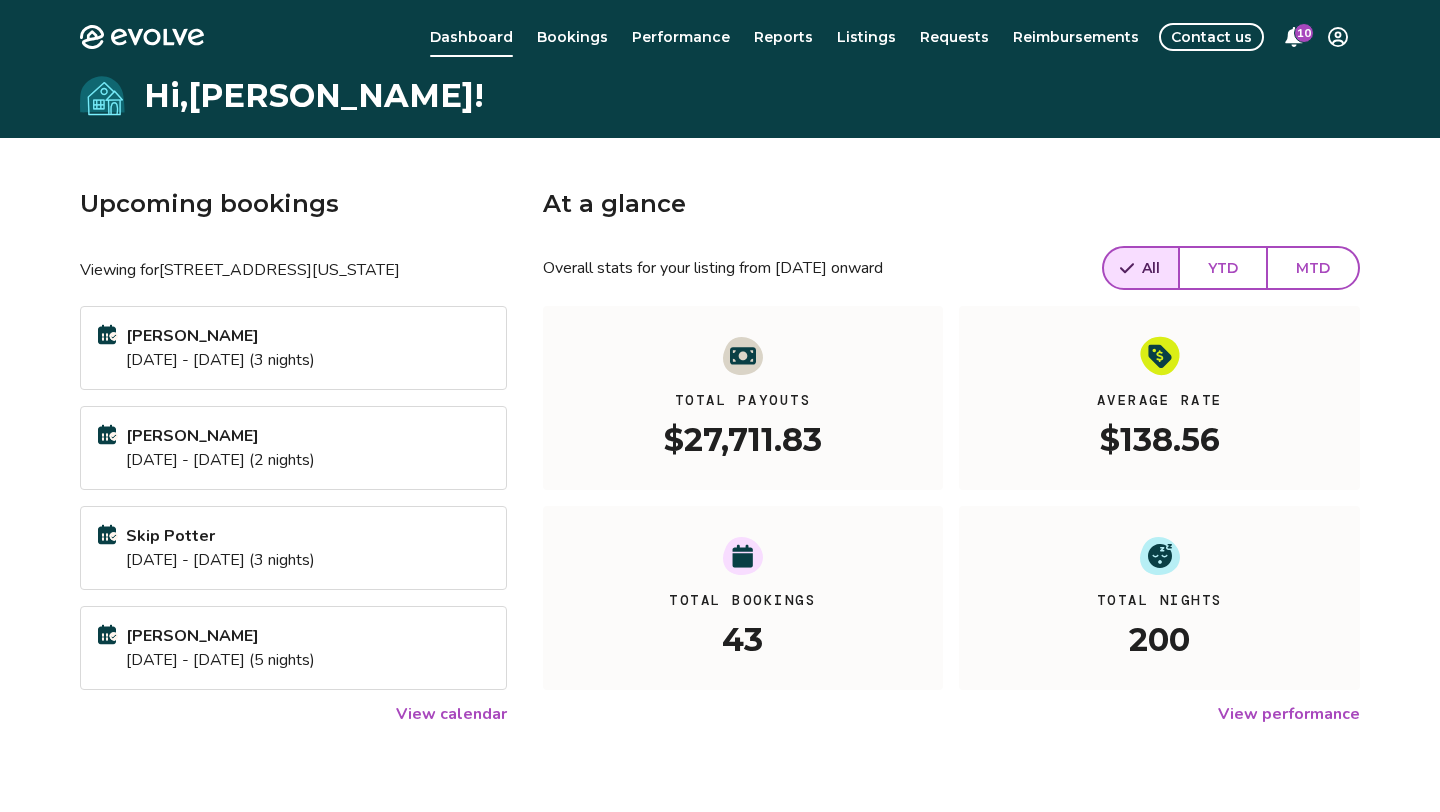 click on "Evolve Dashboard Bookings Performance Reports Listings Requests Reimbursements Contact us 10 Hi,  [PERSON_NAME] ! Upcoming bookings Viewing for  [STREET_ADDRESS][US_STATE] Hwy [PERSON_NAME] [DATE] - [DATE] (3 nights) [PERSON_NAME] [DATE] - [DATE] (2 nights) Skip Potter [DATE] - [DATE] (3 nights) [PERSON_NAME] [DATE] - [DATE] (5 nights) View calendar At a glance Overall stats for your listing from [DATE] onward All YTD MTD Total Payouts $27,711.83 Average Rate $138.56 Total Bookings 43 Total Nights 200 View performance Looking for the booking site links to your listing?  You can find these under  the  Listings  overview © 2013-Present Evolve Vacation Rental Network Privacy Policy | Terms of Service" at bounding box center (720, 517) 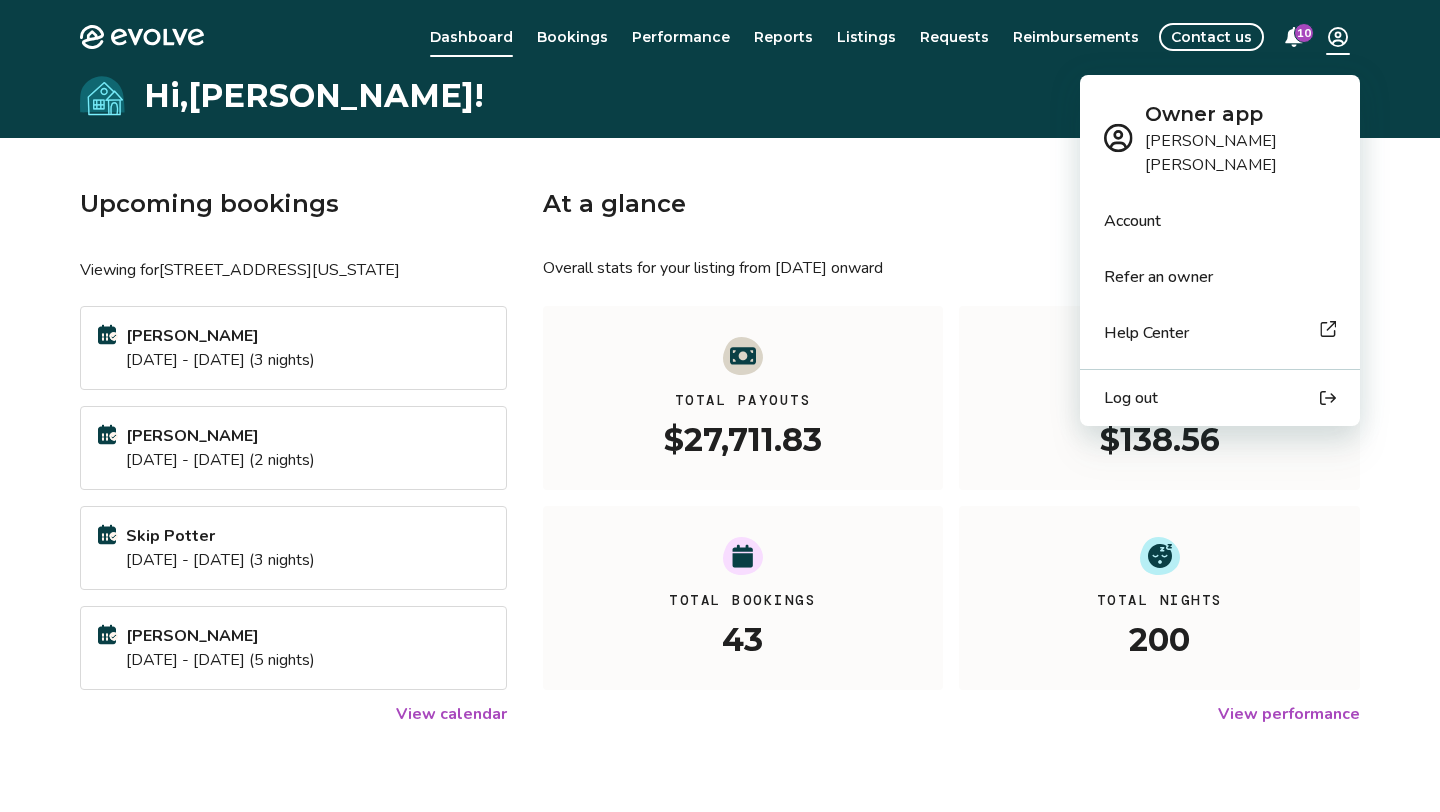 click on "Account" at bounding box center [1132, 221] 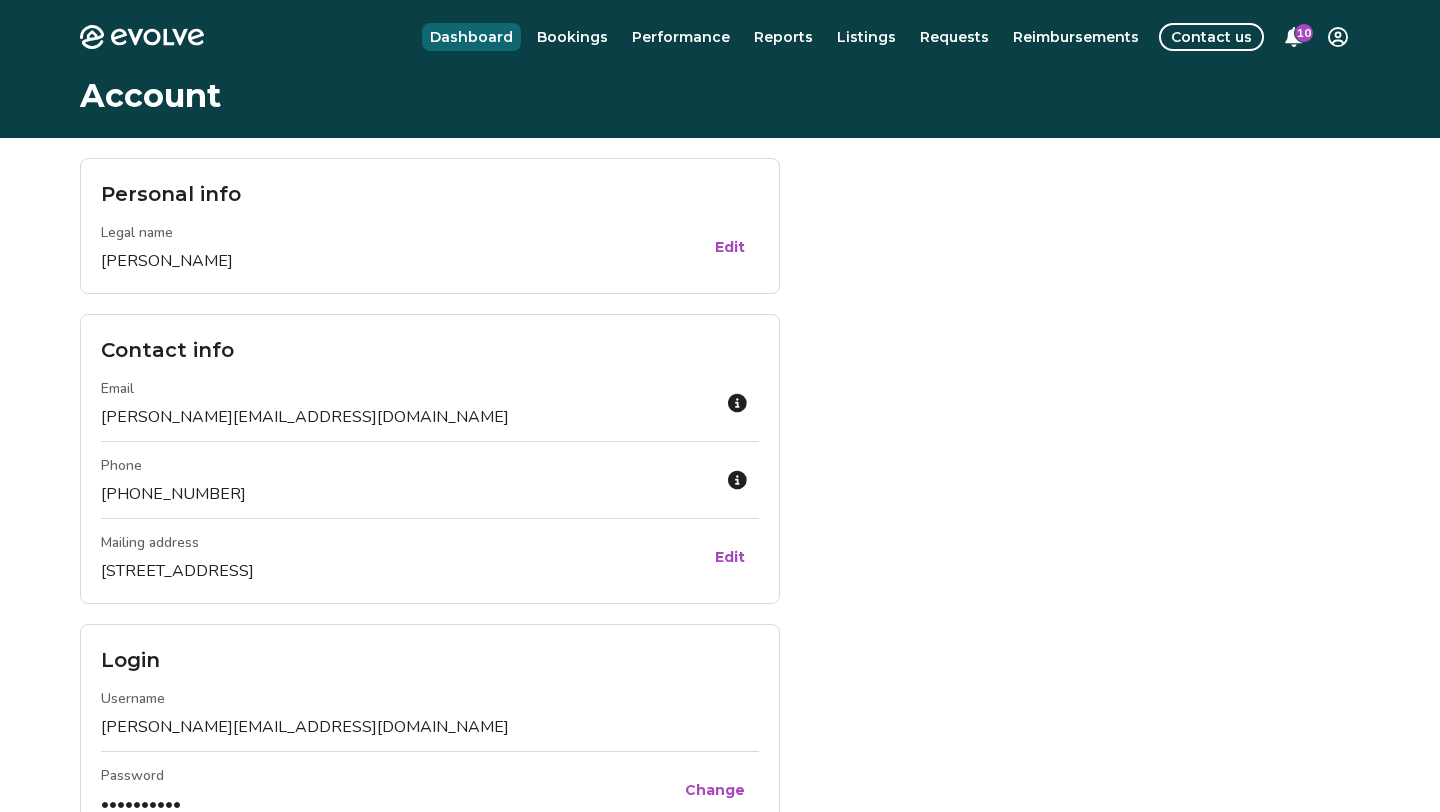 click on "Dashboard" at bounding box center (471, 37) 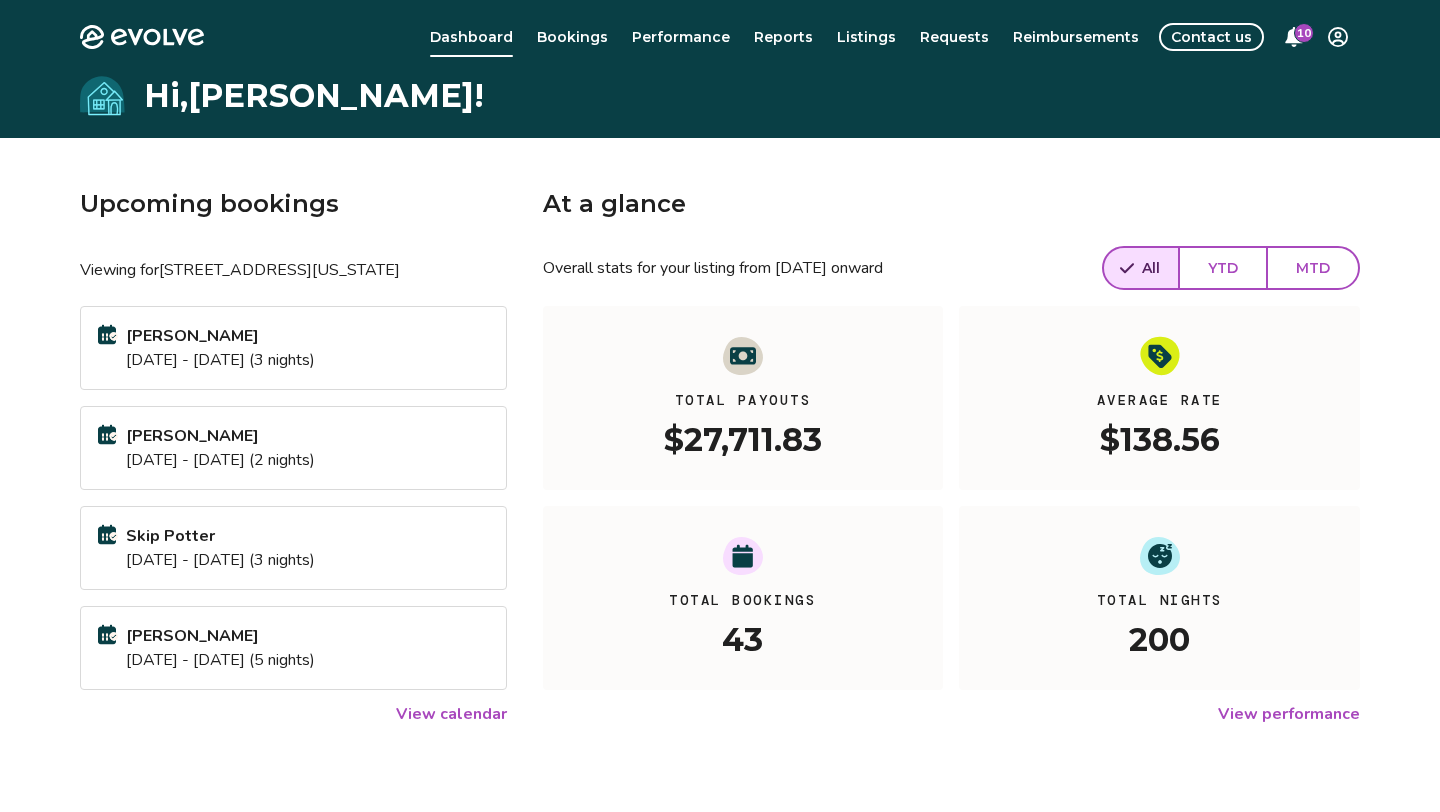 click on "Evolve Dashboard Bookings Performance Reports Listings Requests Reimbursements Contact us 10 Hi,  Christopher ! Upcoming bookings Viewing for  375 Old North Carolina 57 Hwy John Lauer Jul 17 - 20, 2025 (3 nights) Donald Wigent Aug 01 - 03, 2025 (2 nights) Skip Potter Aug 21 - 24, 2025 (3 nights) Melissa Tripp Aug 24 - 29, 2025 (5 nights) View calendar At a glance Overall stats for your listing from May 1, 2020 onward All YTD MTD Total Payouts $27,711.83 Average Rate $138.56 Total Bookings 43 Total Nights 200 View performance Looking for the booking site links to your listing?  You can find these under  the  Listings  overview © 2013-Present Evolve Vacation Rental Network Privacy Policy | Terms of Service" at bounding box center (720, 517) 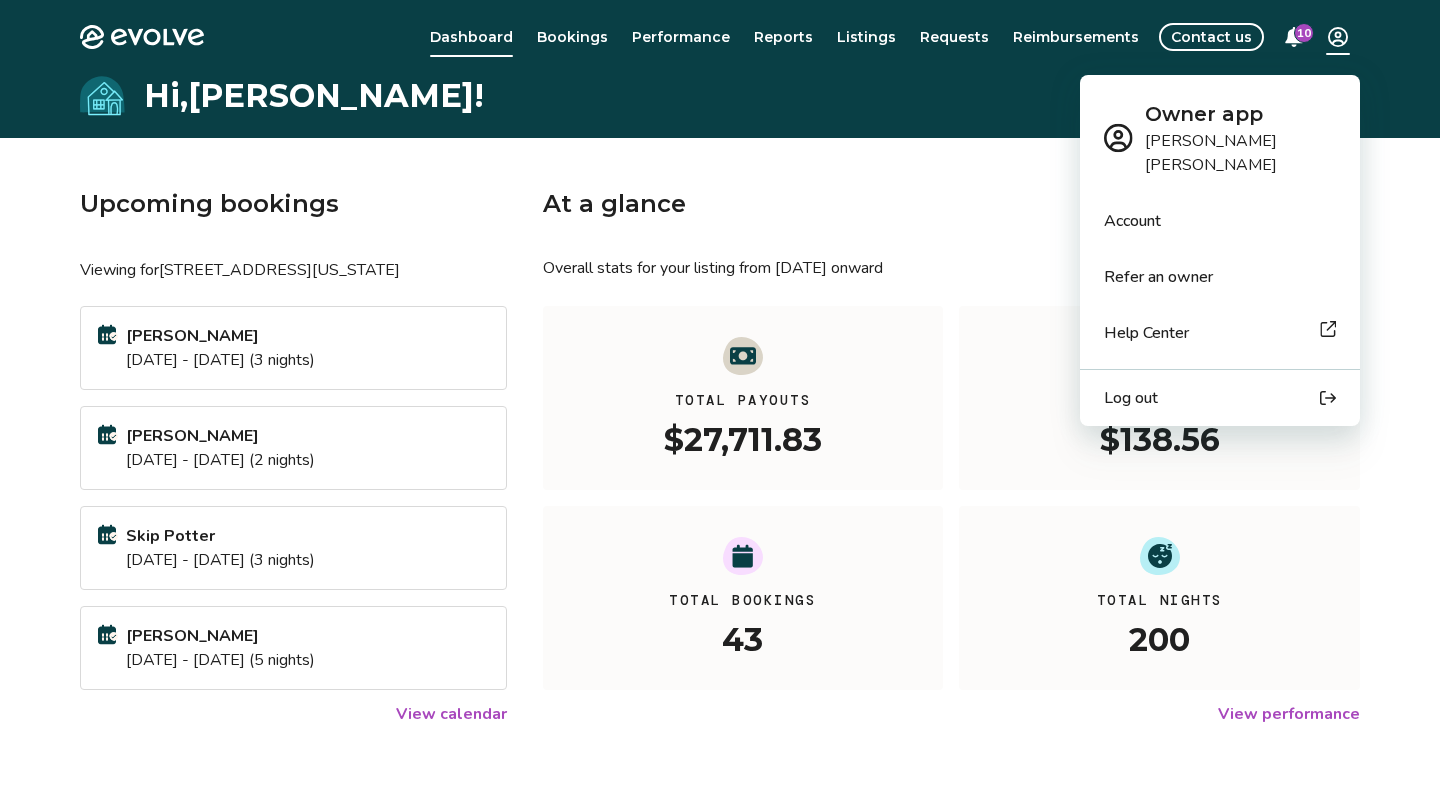 click on "Log out" at bounding box center [1131, 398] 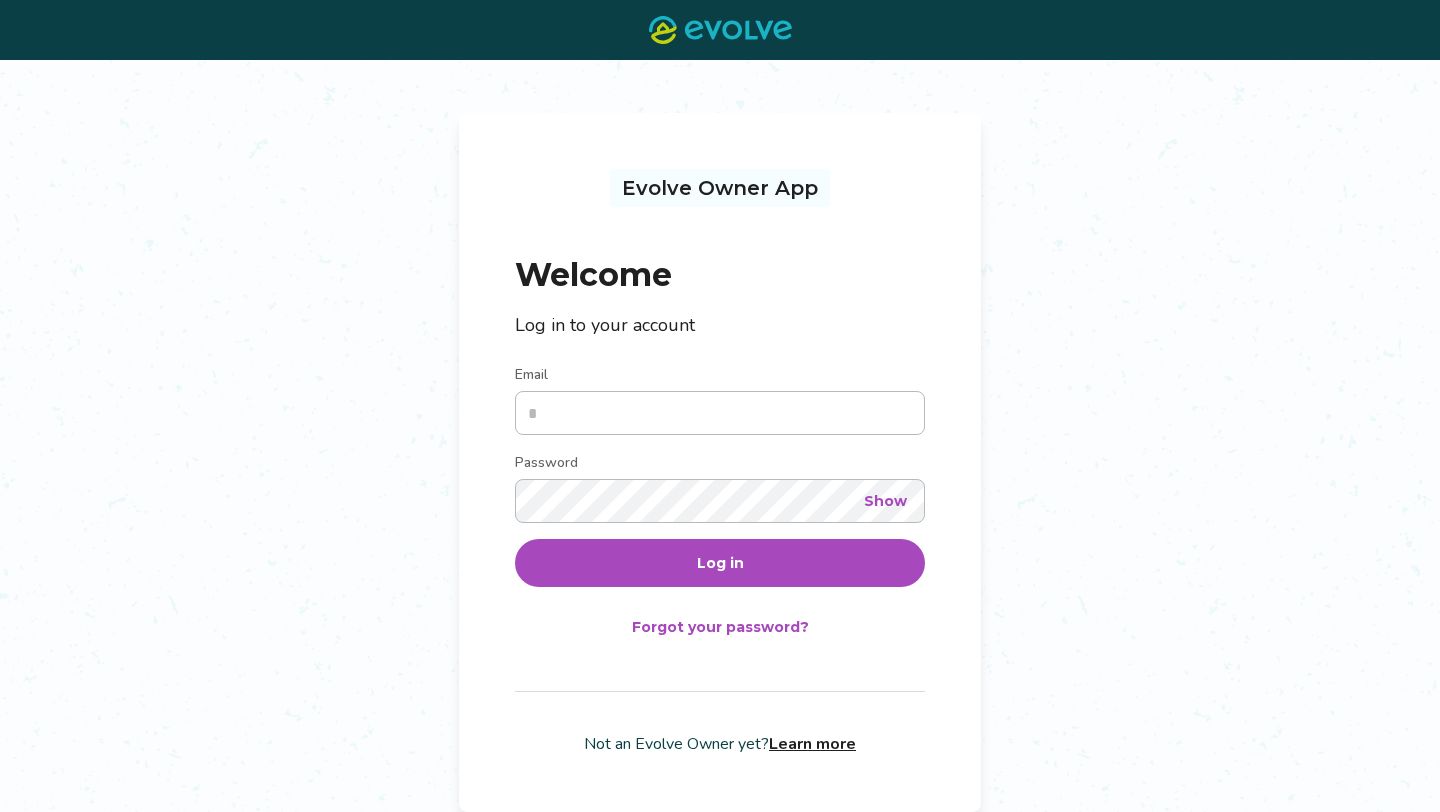 scroll, scrollTop: 0, scrollLeft: 0, axis: both 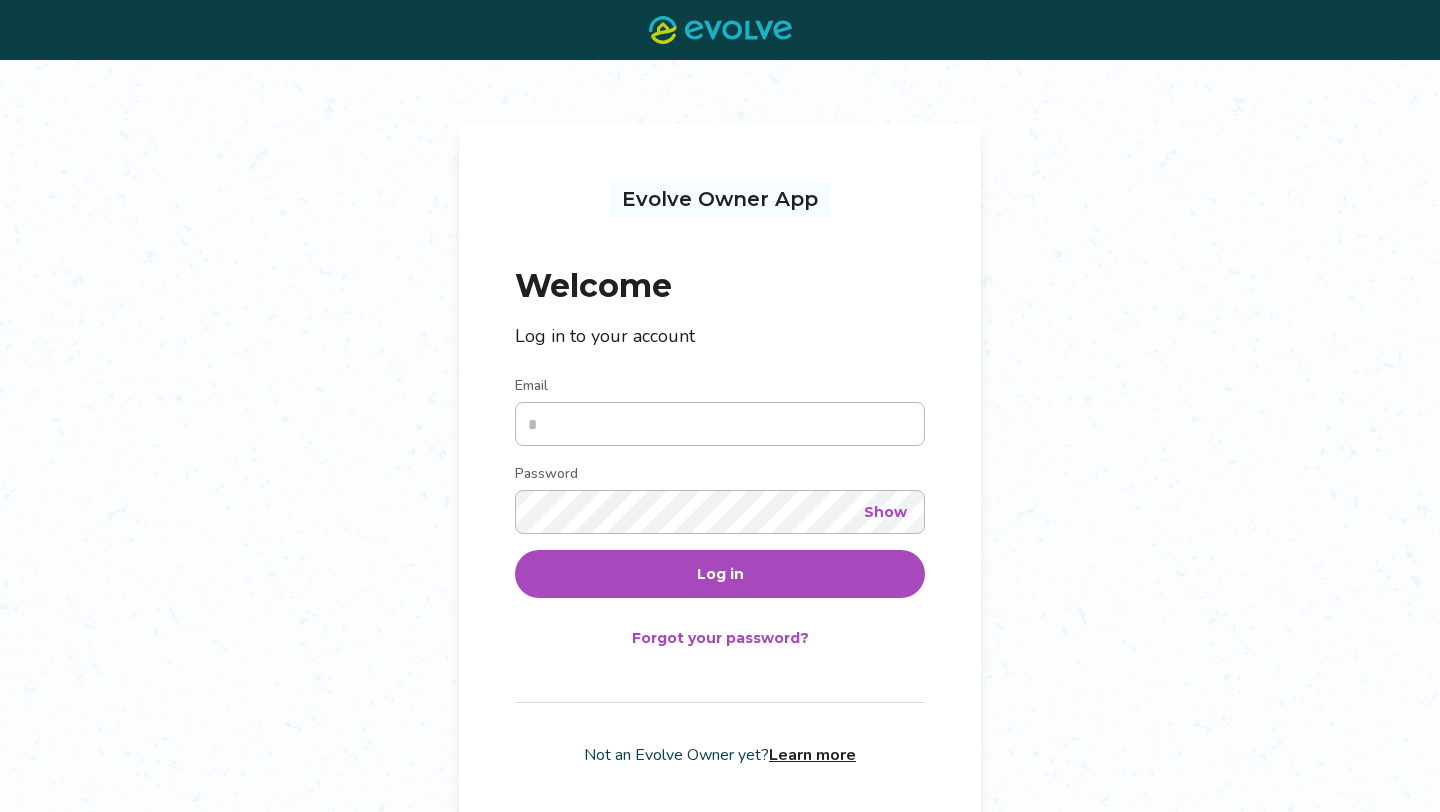 type on "**********" 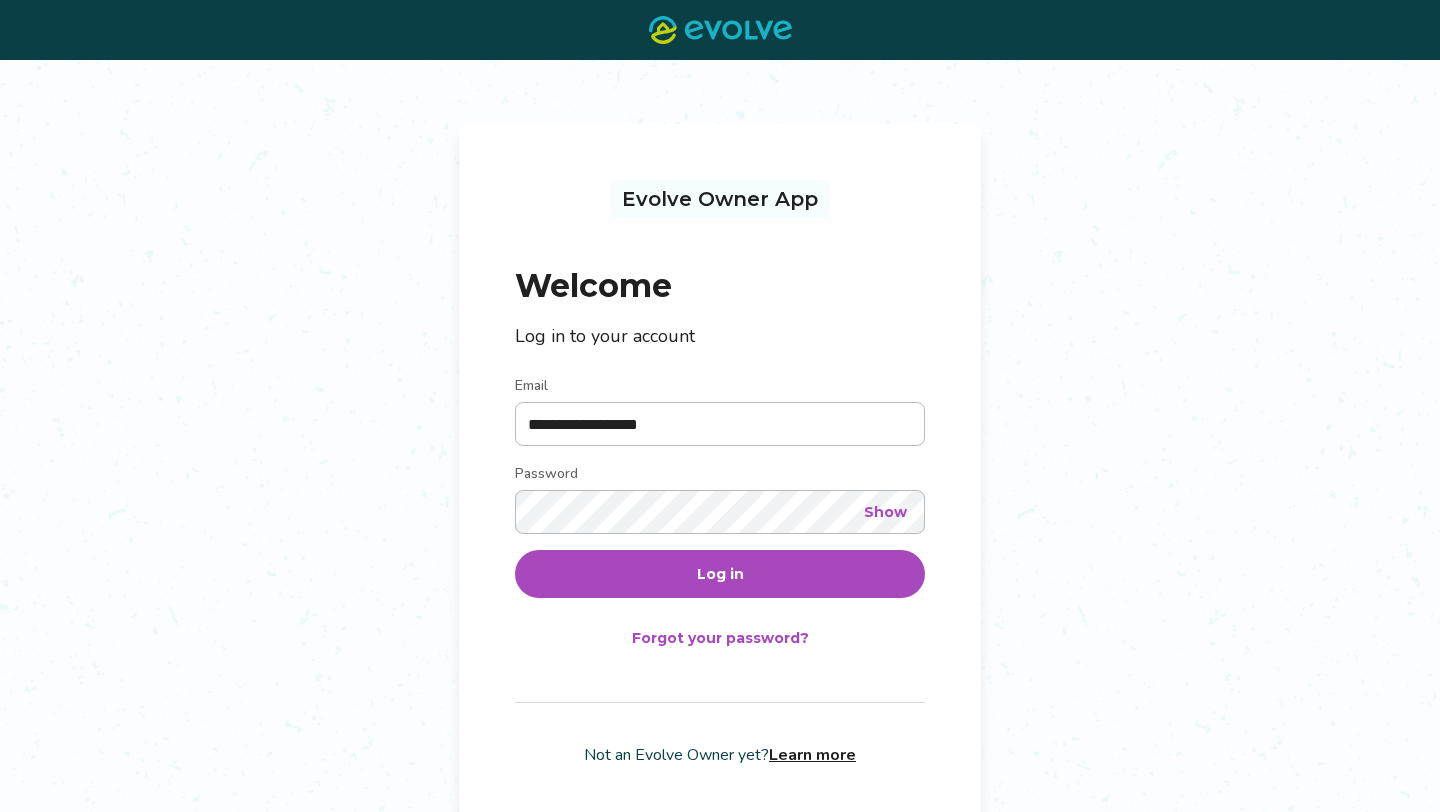 click 